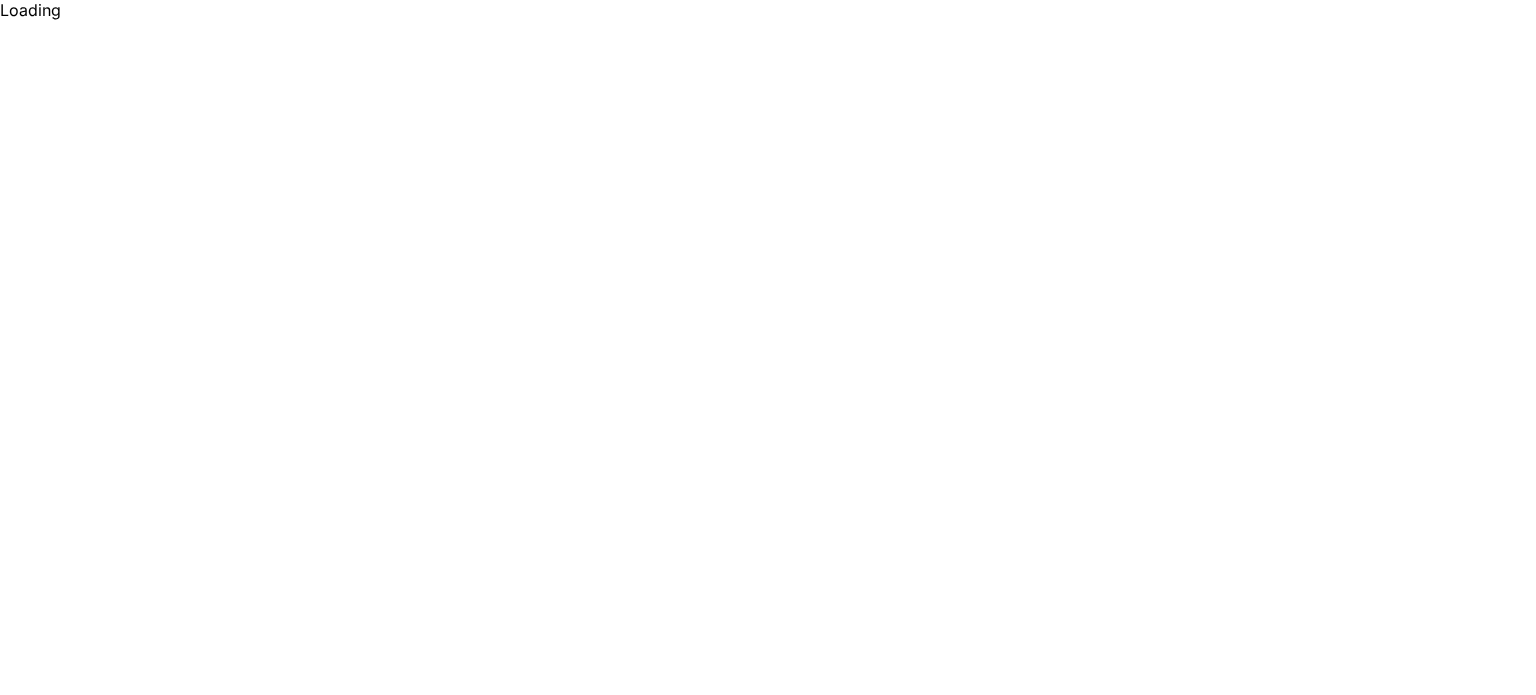 scroll, scrollTop: 0, scrollLeft: 0, axis: both 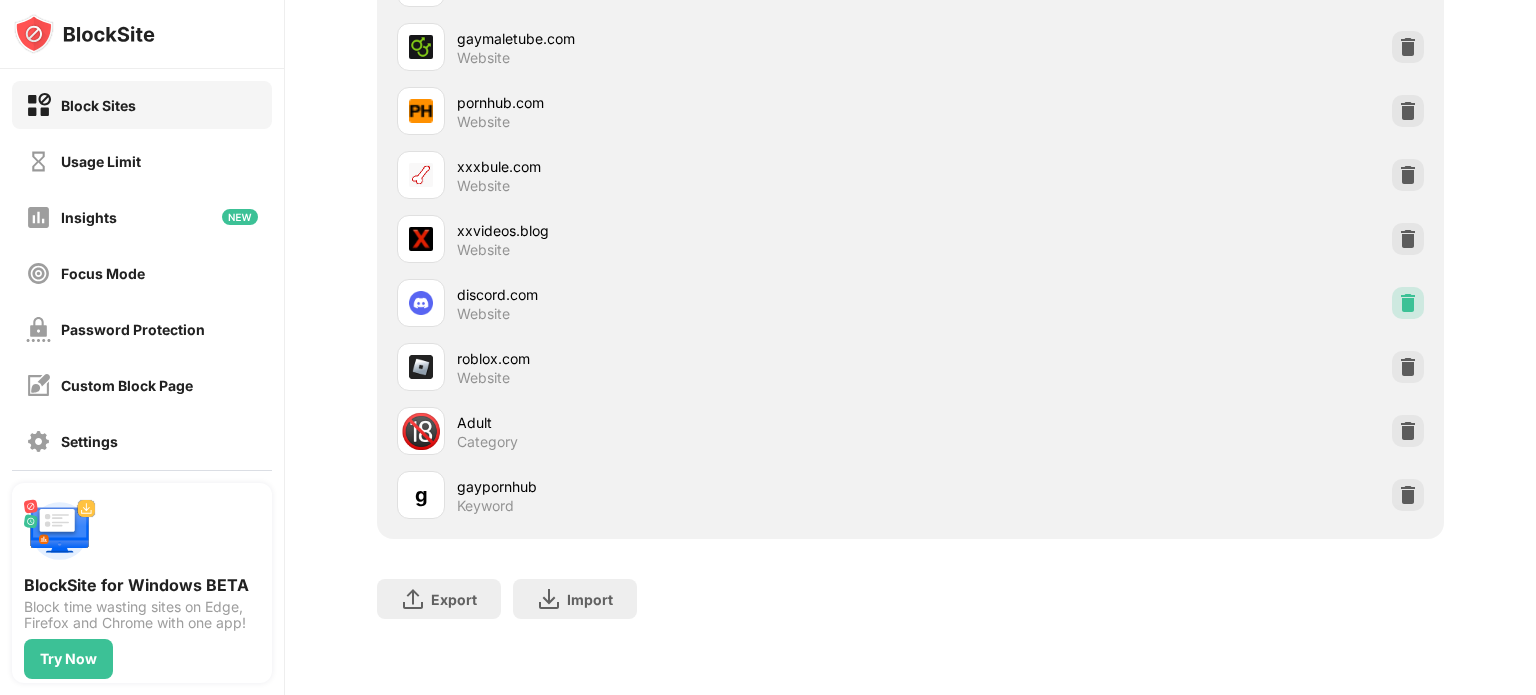 click at bounding box center (1408, 303) 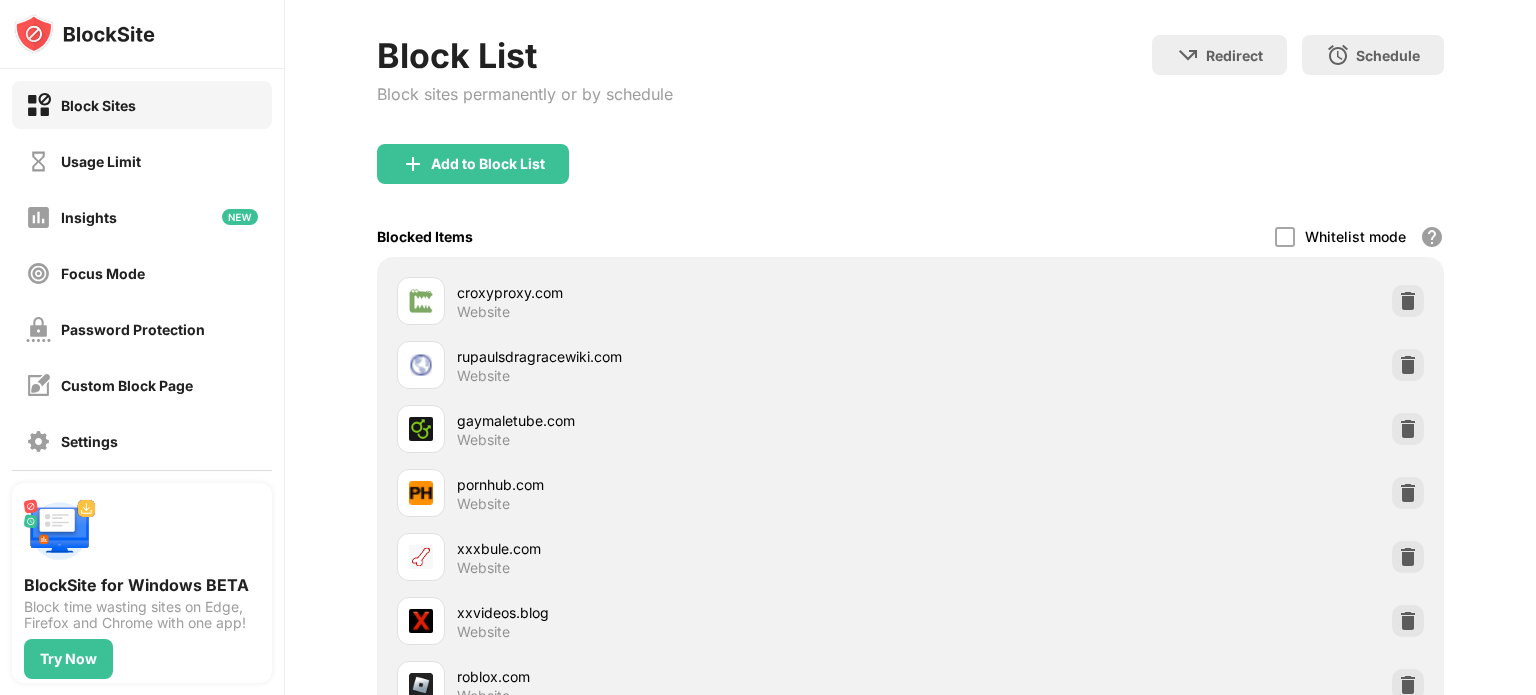 scroll, scrollTop: 48, scrollLeft: 0, axis: vertical 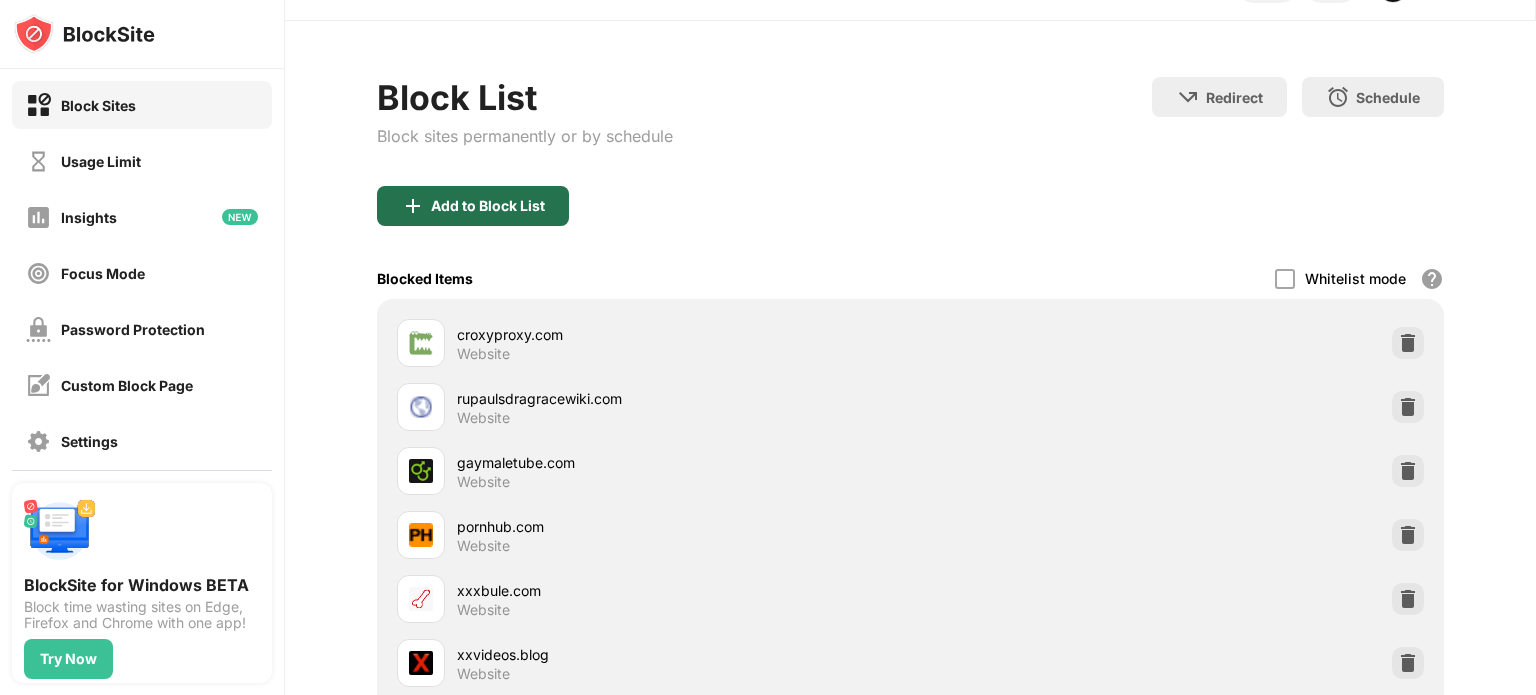 click on "Add to Block List" at bounding box center [488, 206] 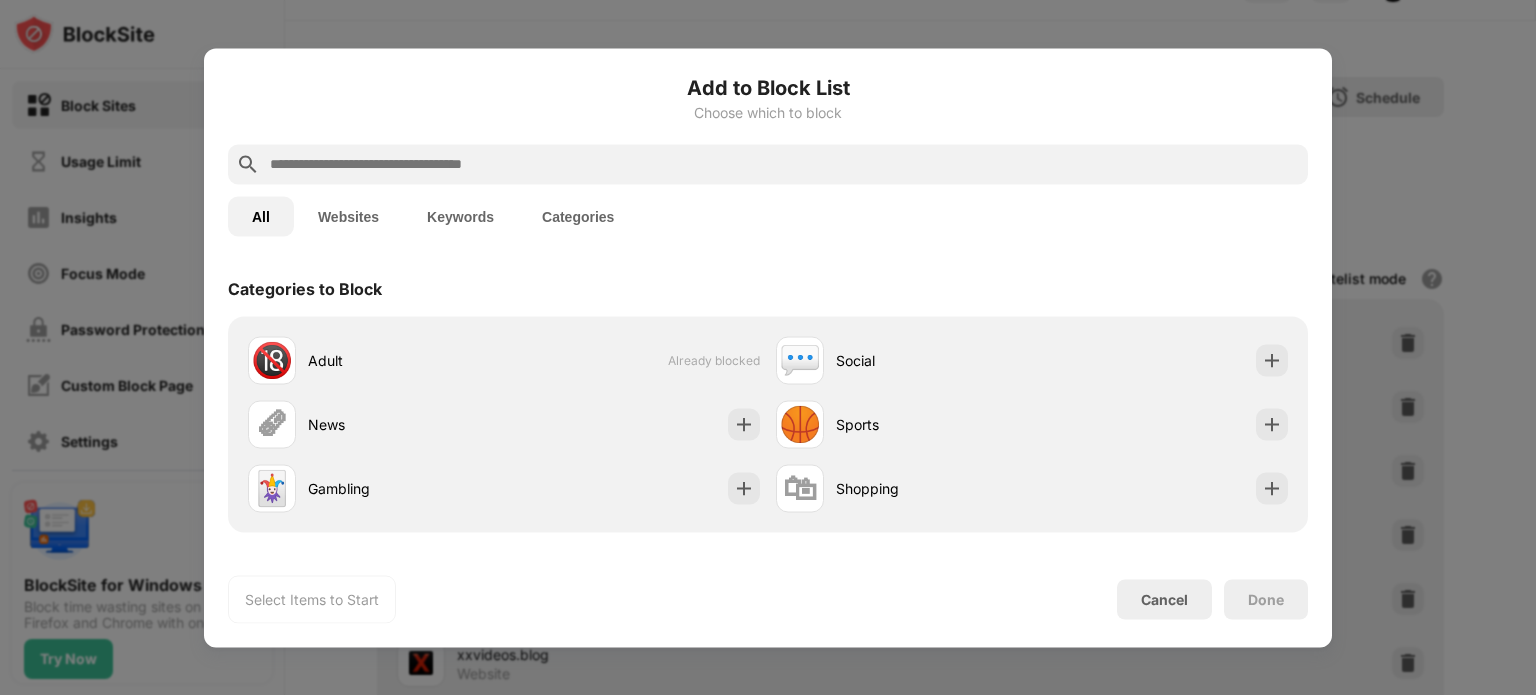 click at bounding box center [784, 164] 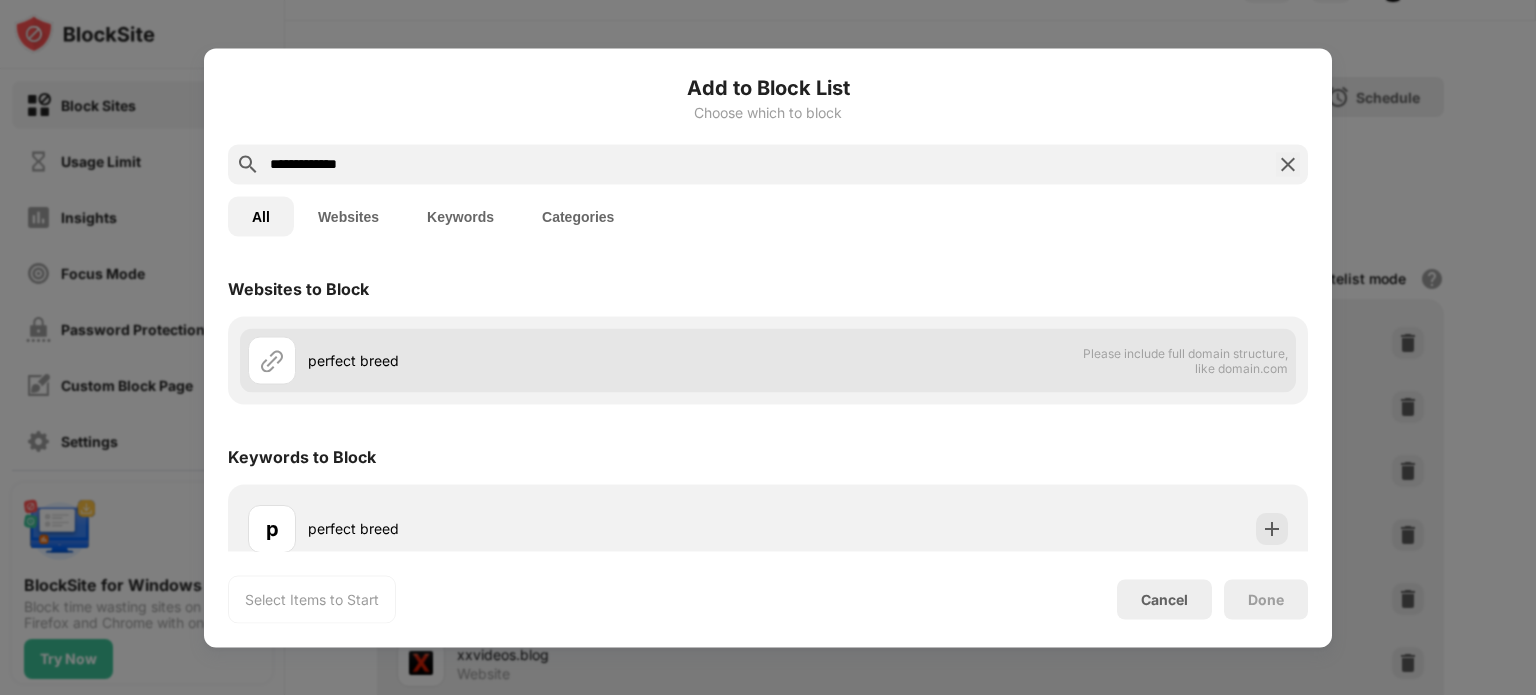 type on "**********" 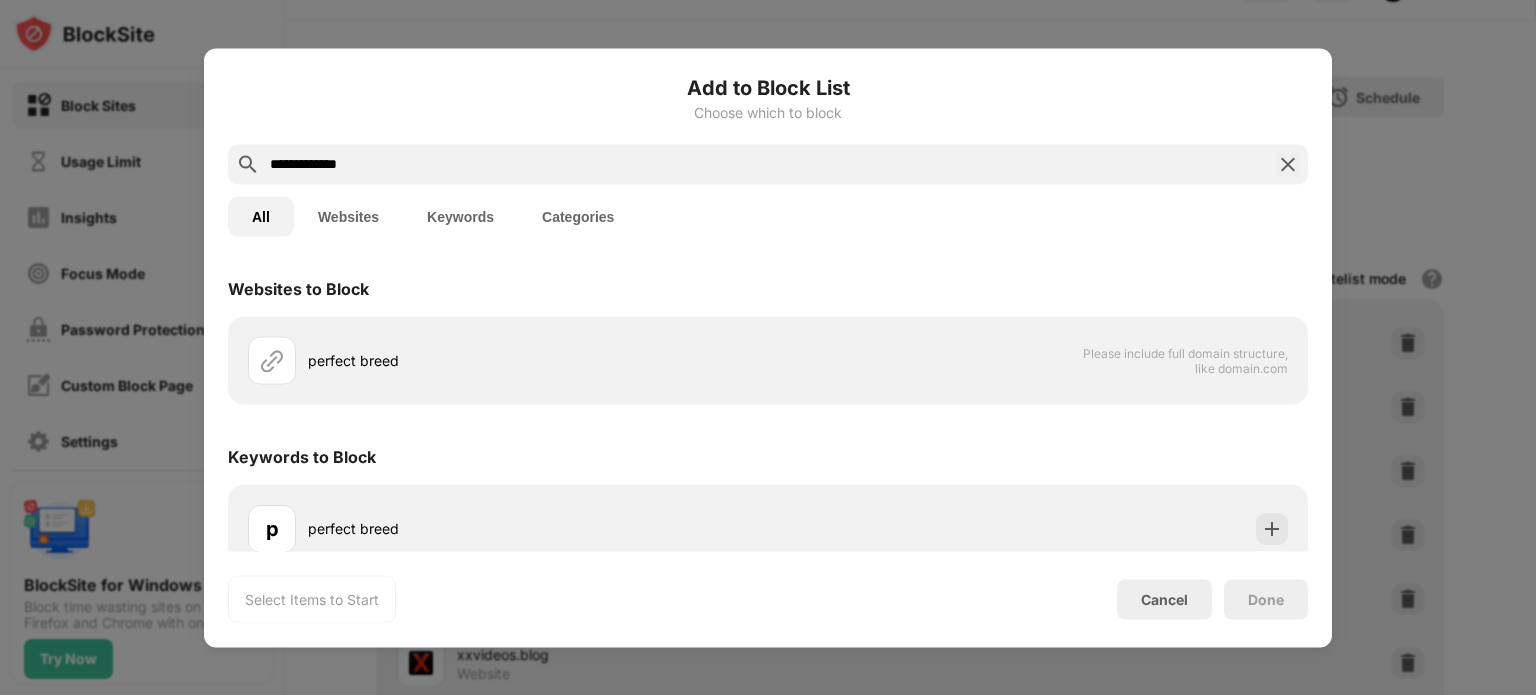 scroll, scrollTop: 20, scrollLeft: 0, axis: vertical 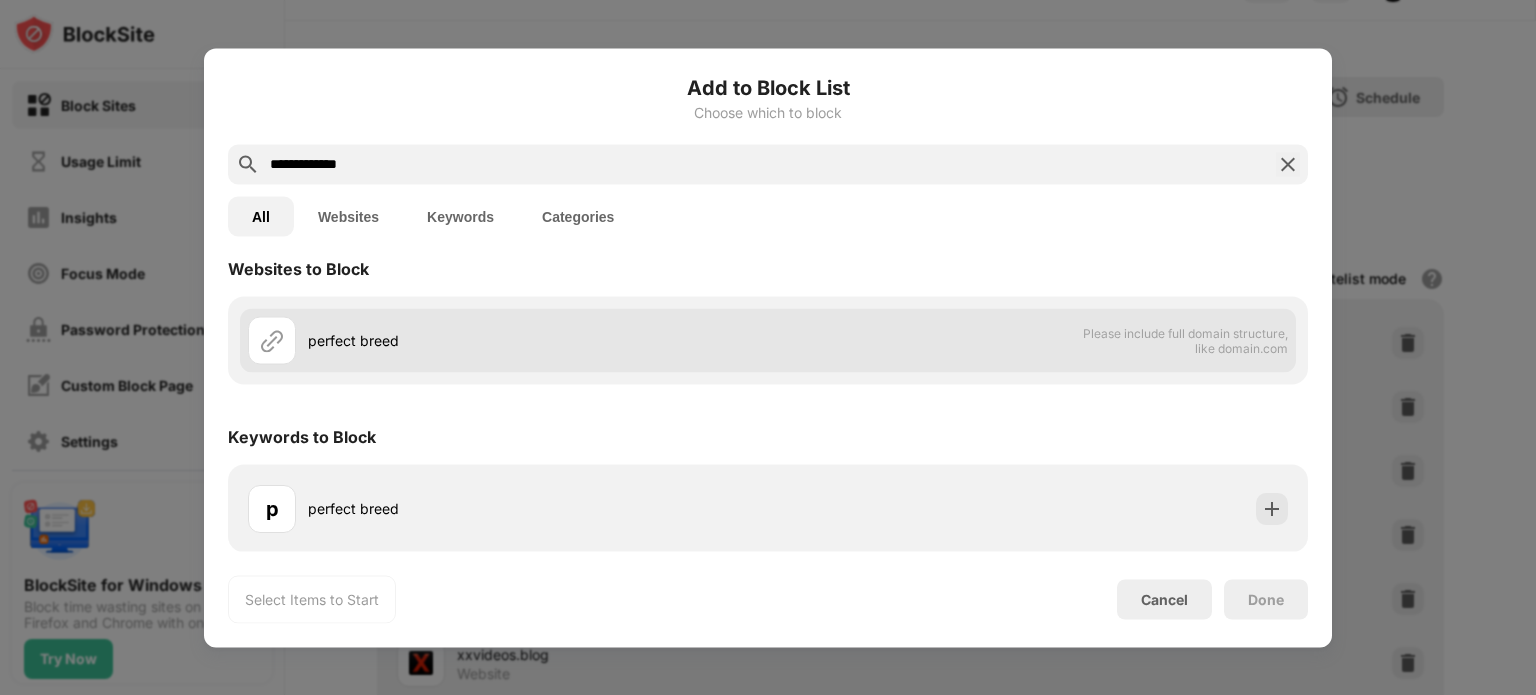 click on "perfect breed" at bounding box center (538, 340) 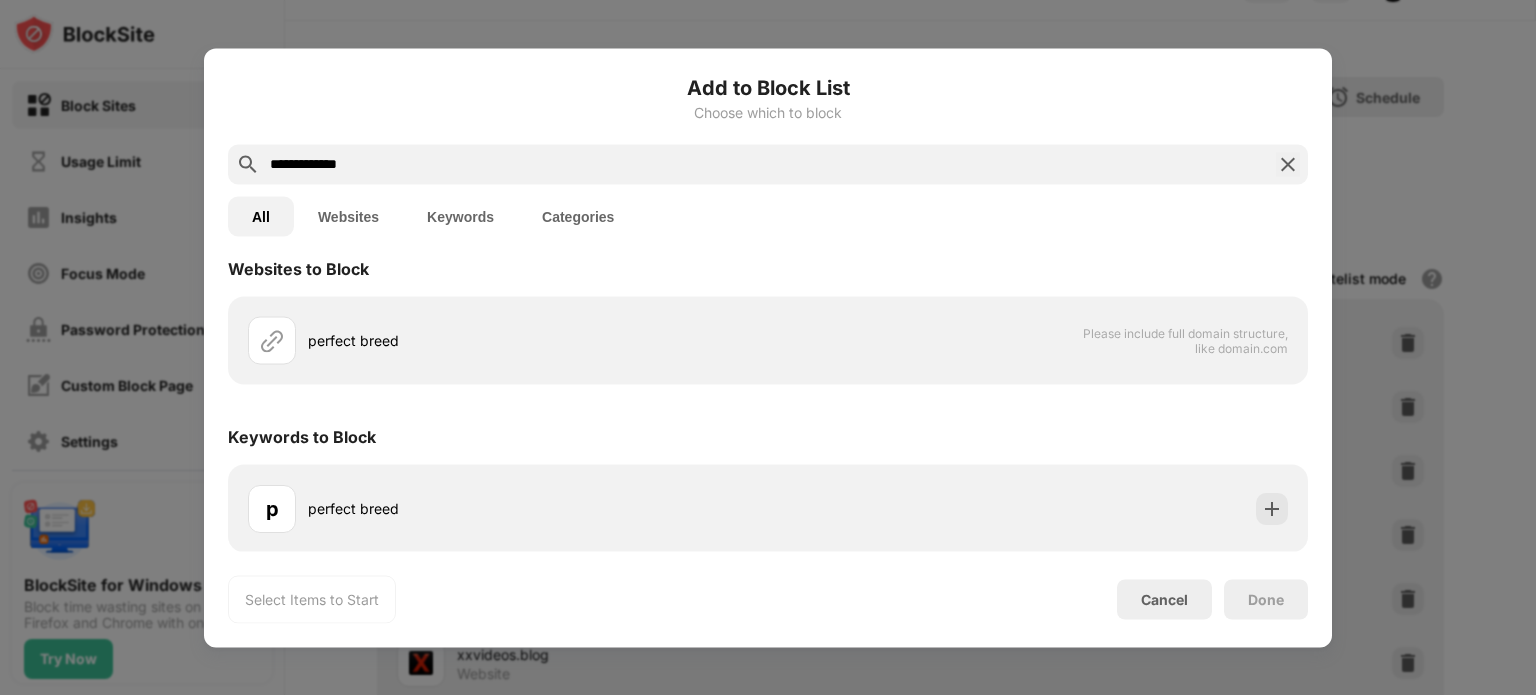 click on "Websites" at bounding box center (348, 216) 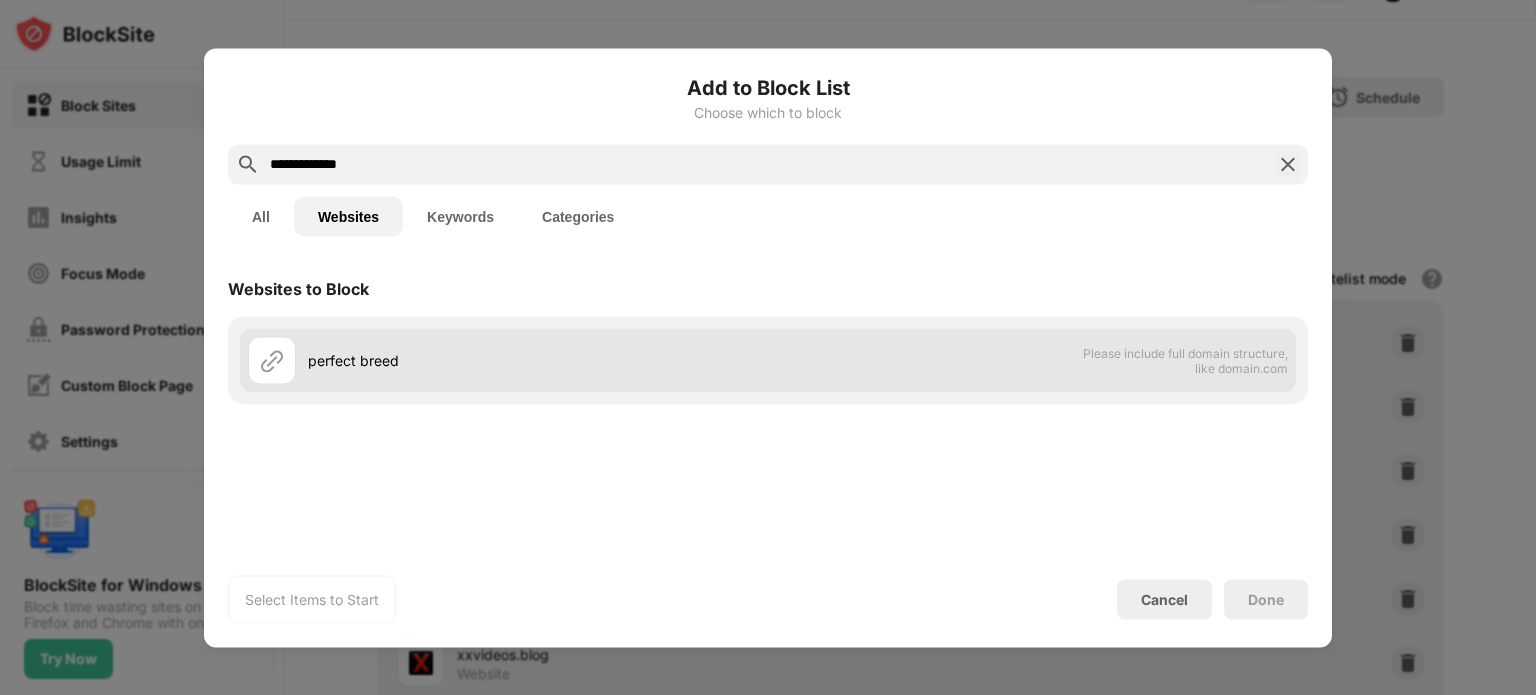click on "perfect breed" at bounding box center (538, 360) 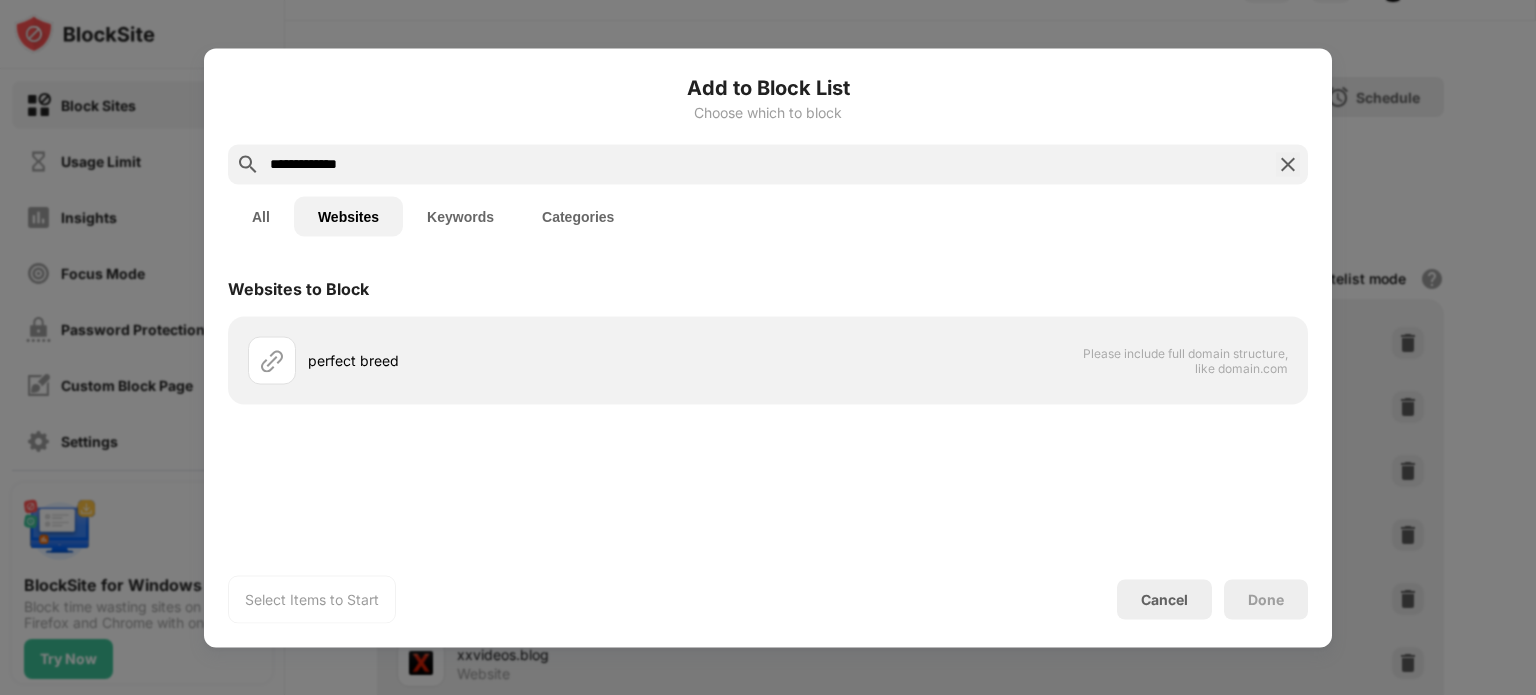 click on "Websites to Block" at bounding box center [768, 288] 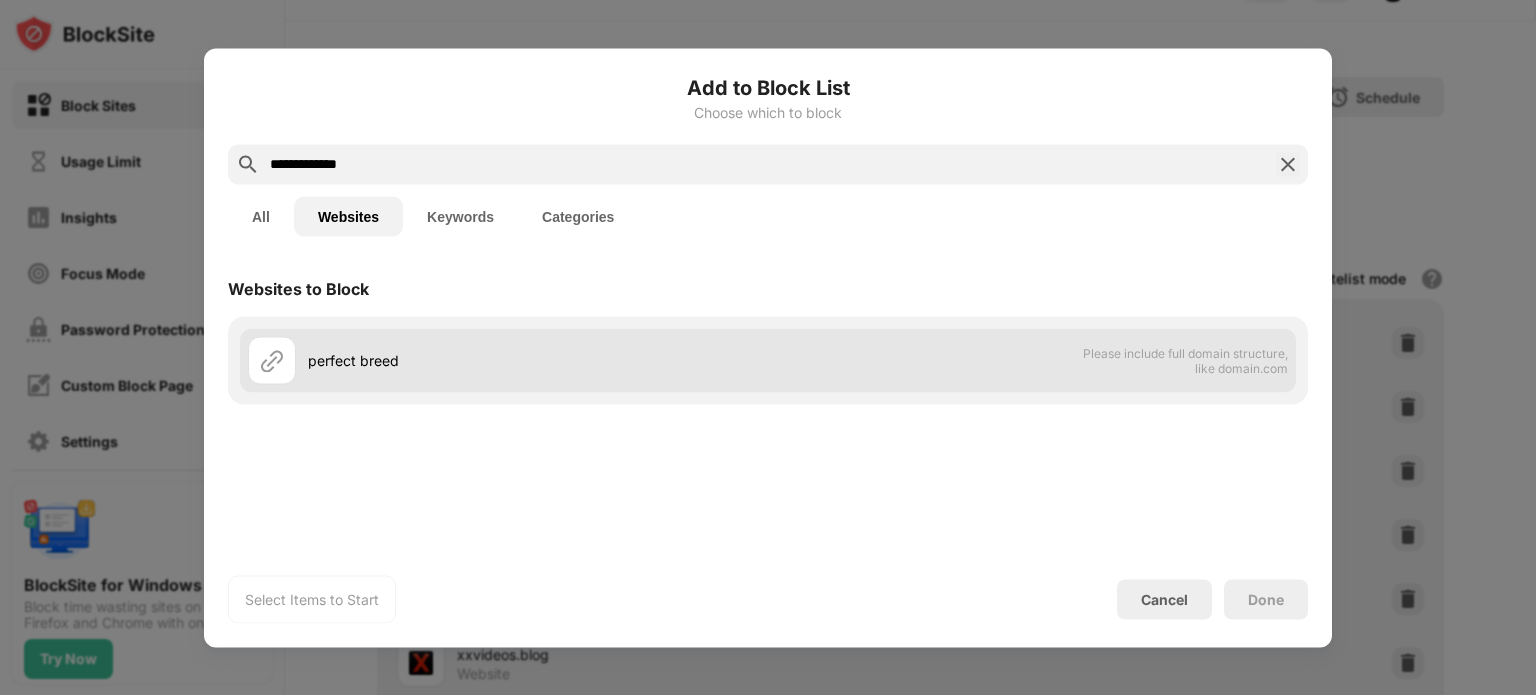 click on "perfect breed" at bounding box center [508, 360] 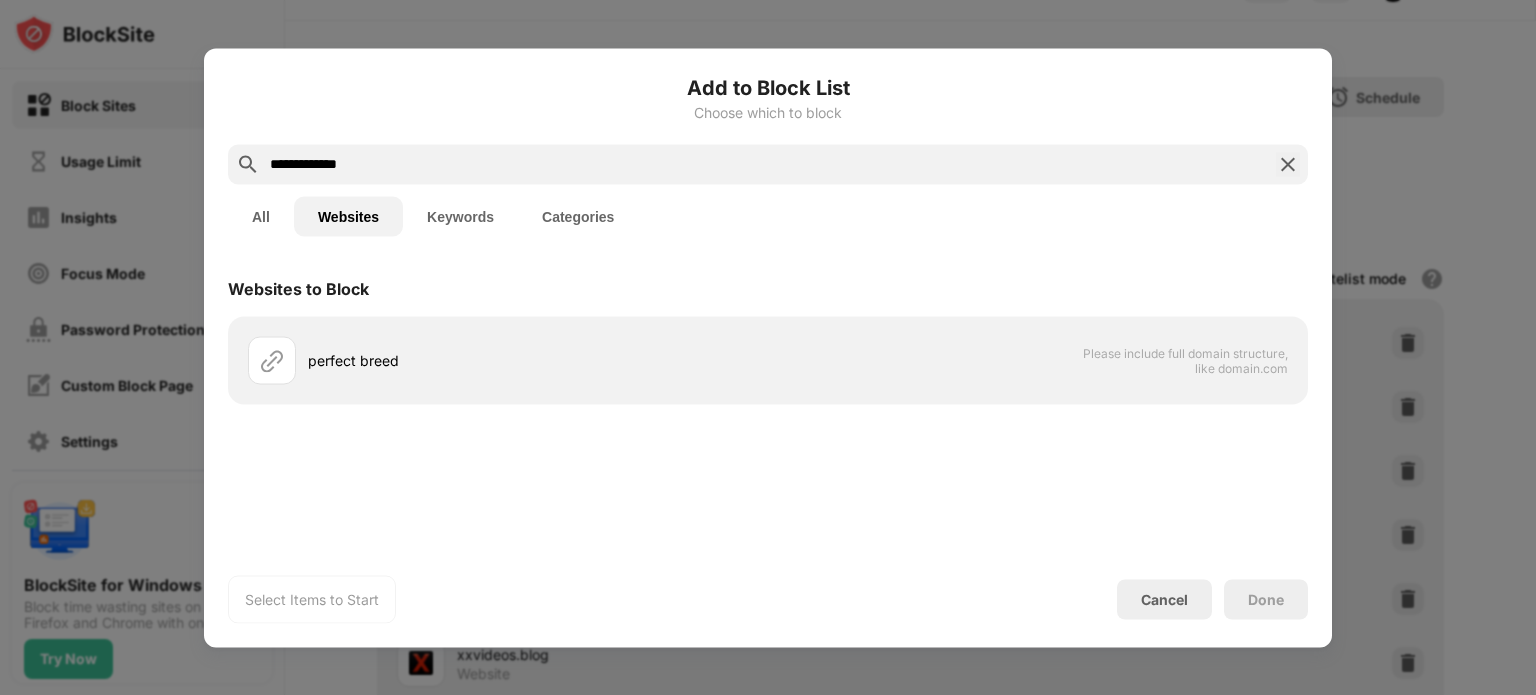 click at bounding box center [1288, 164] 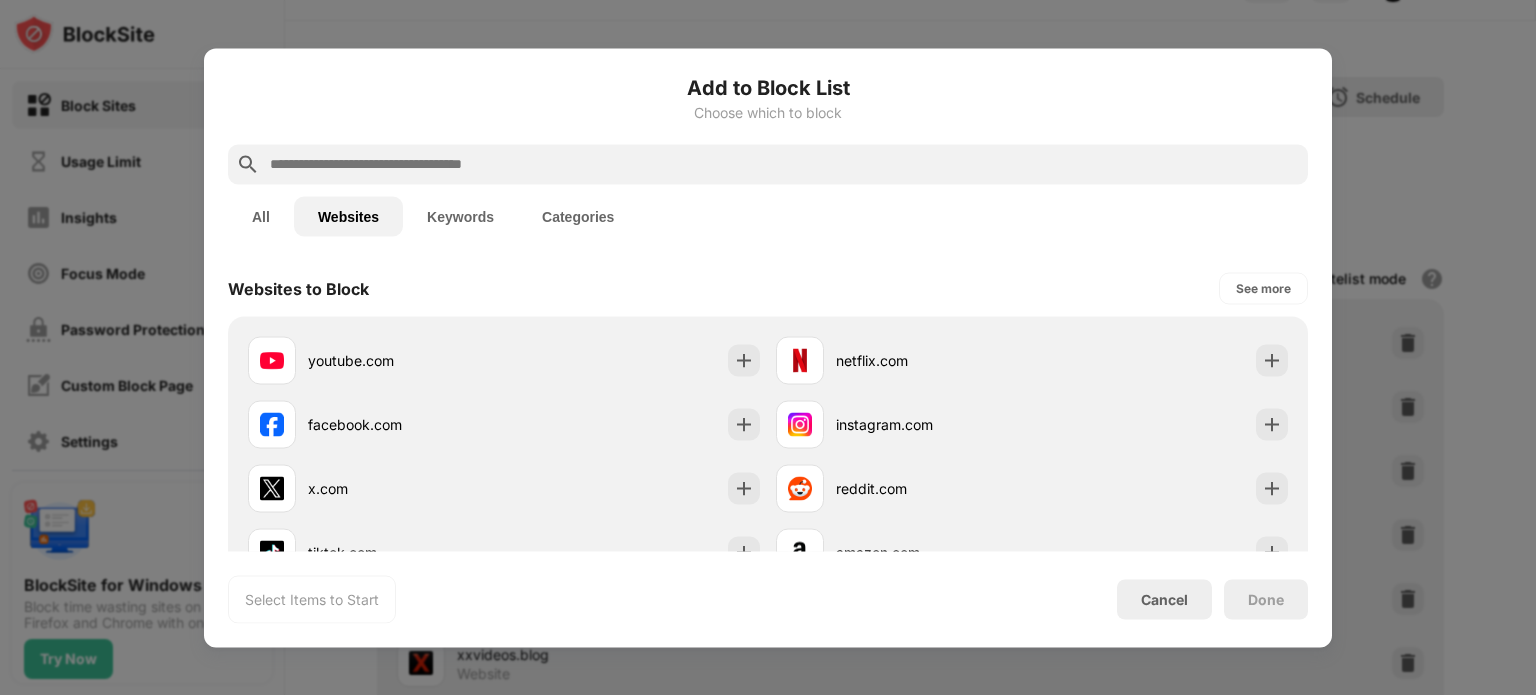 click at bounding box center [768, 347] 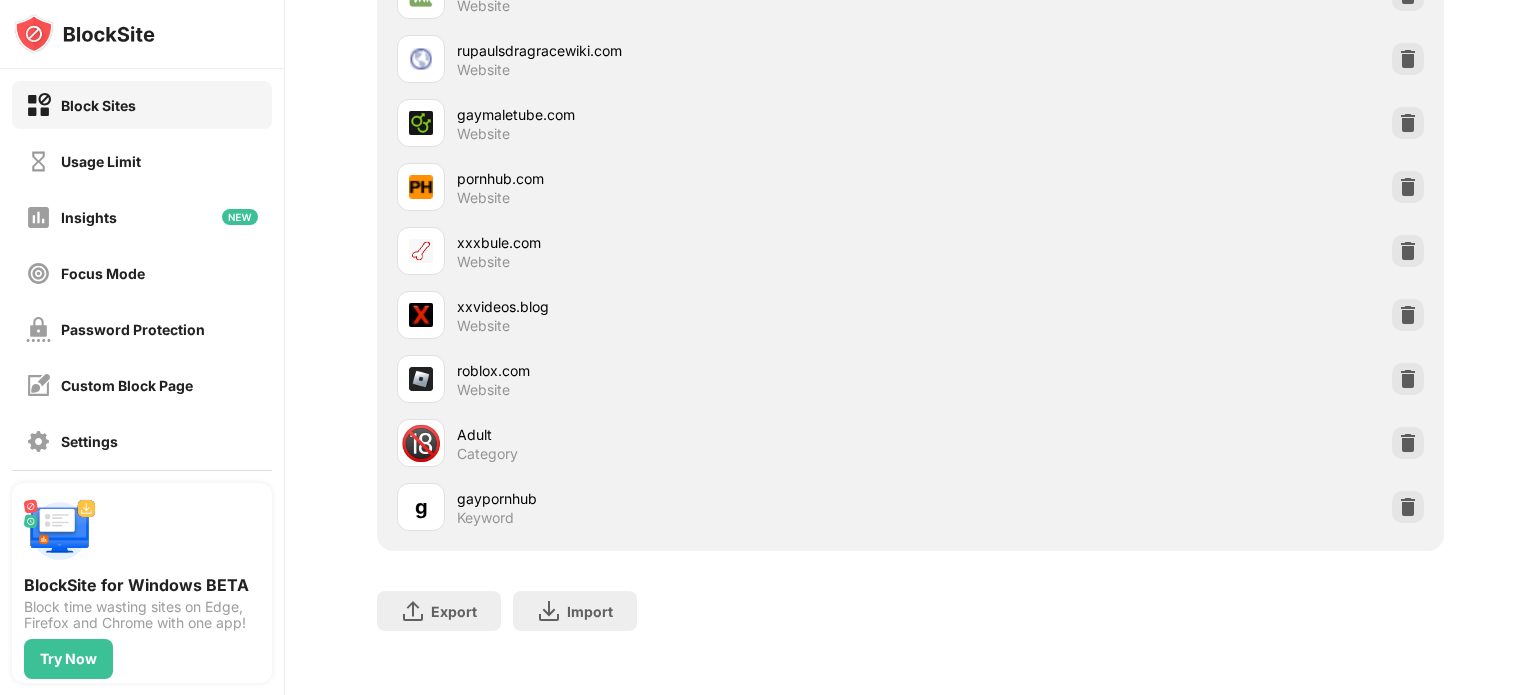 scroll, scrollTop: 0, scrollLeft: 0, axis: both 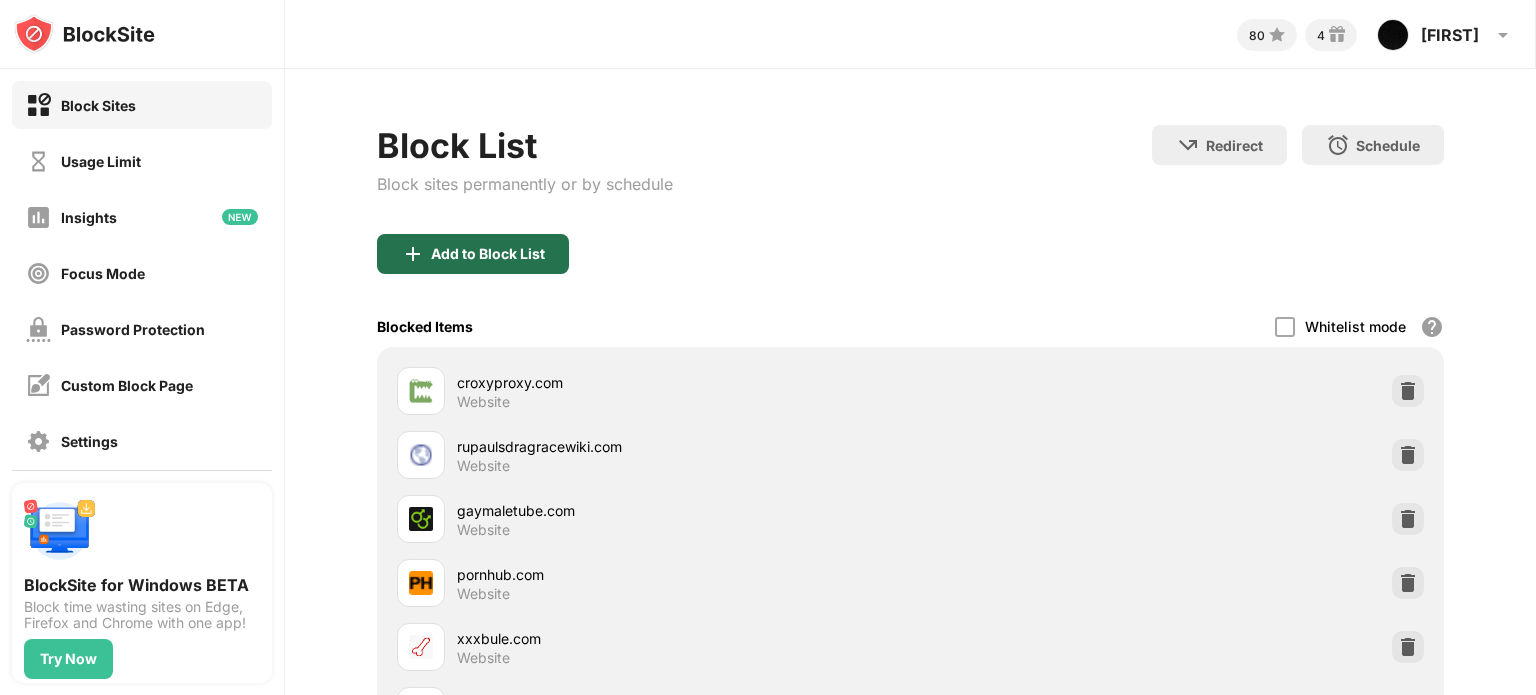 click on "Add to Block List" at bounding box center [488, 254] 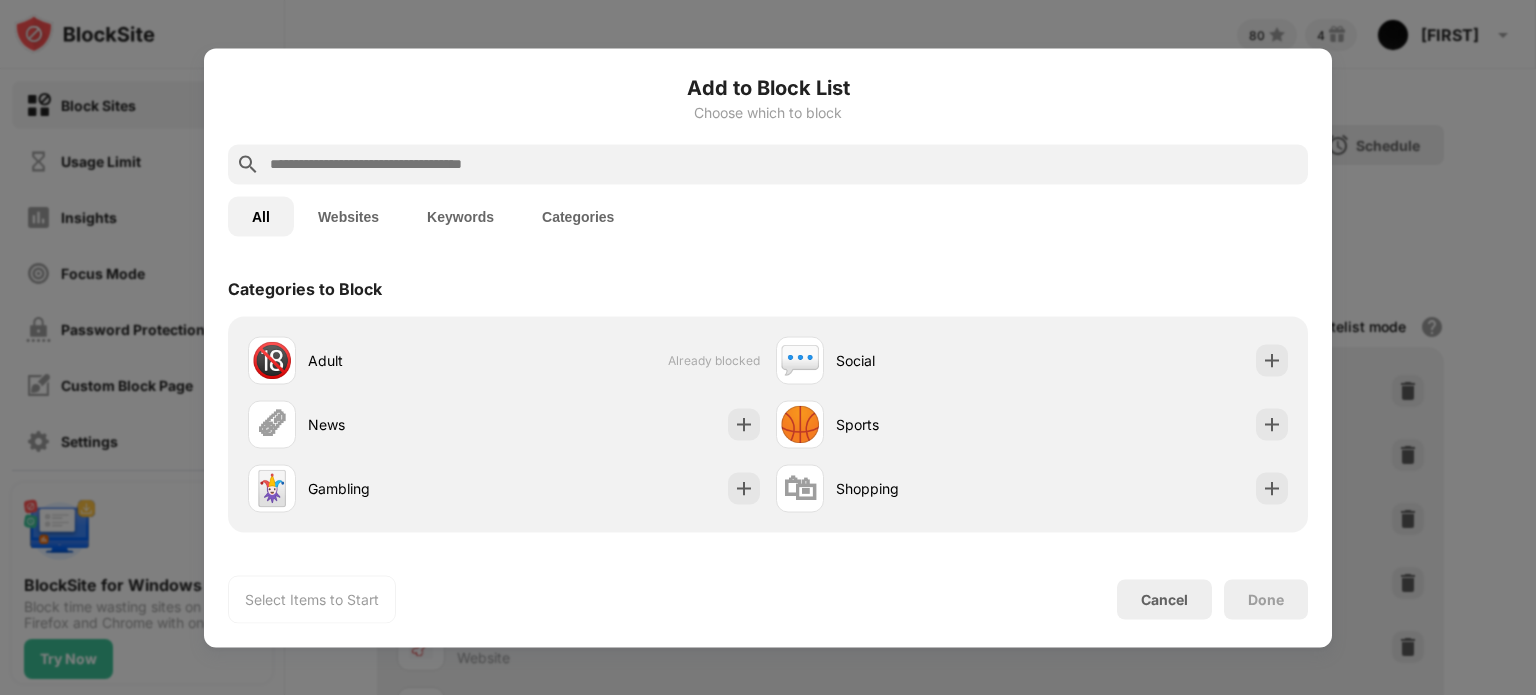click at bounding box center (784, 164) 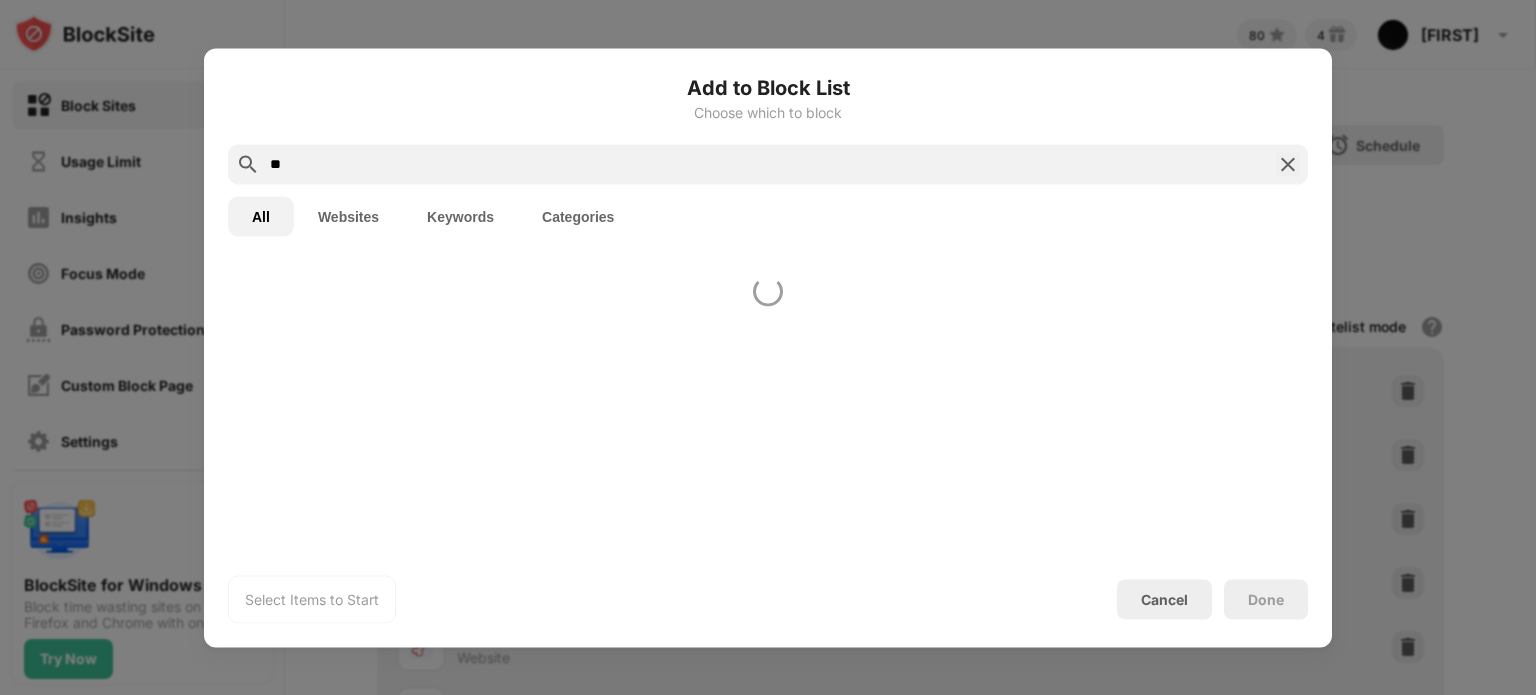 type on "*" 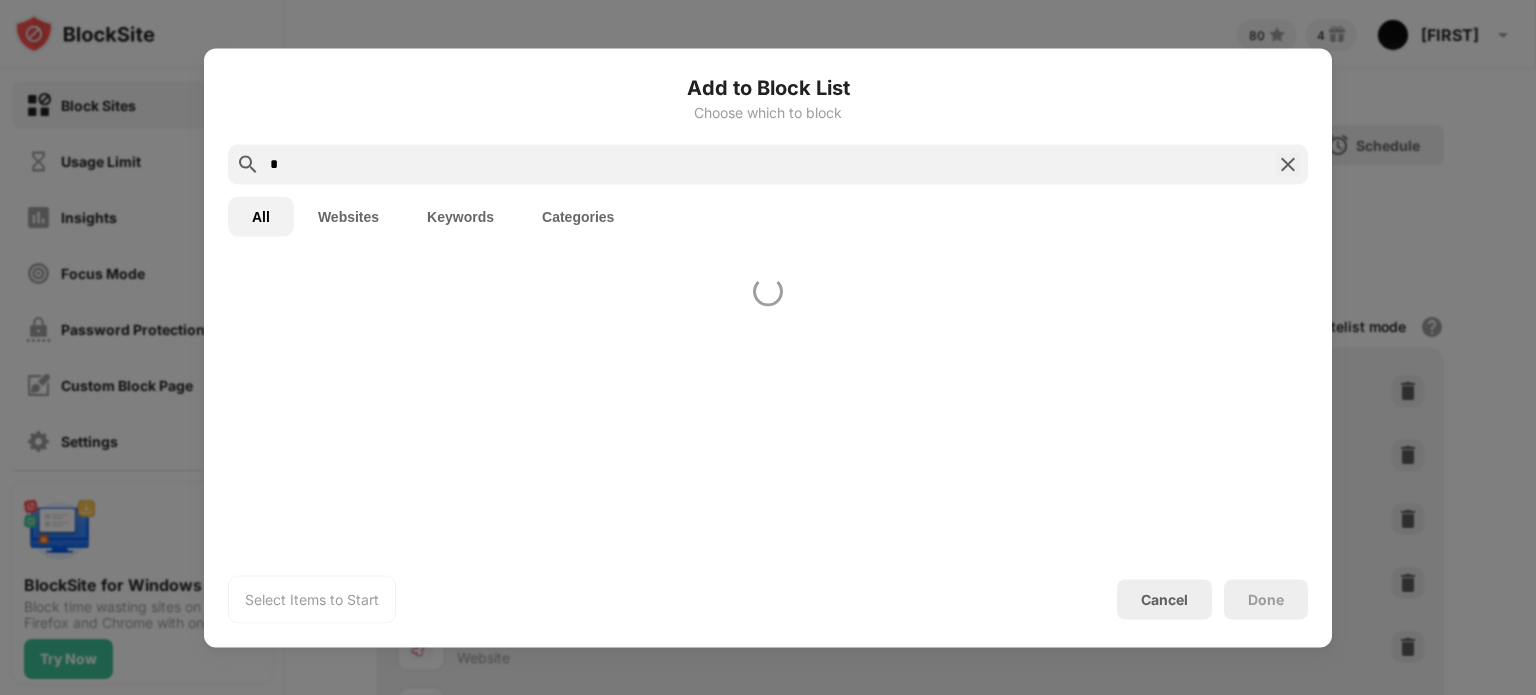 type 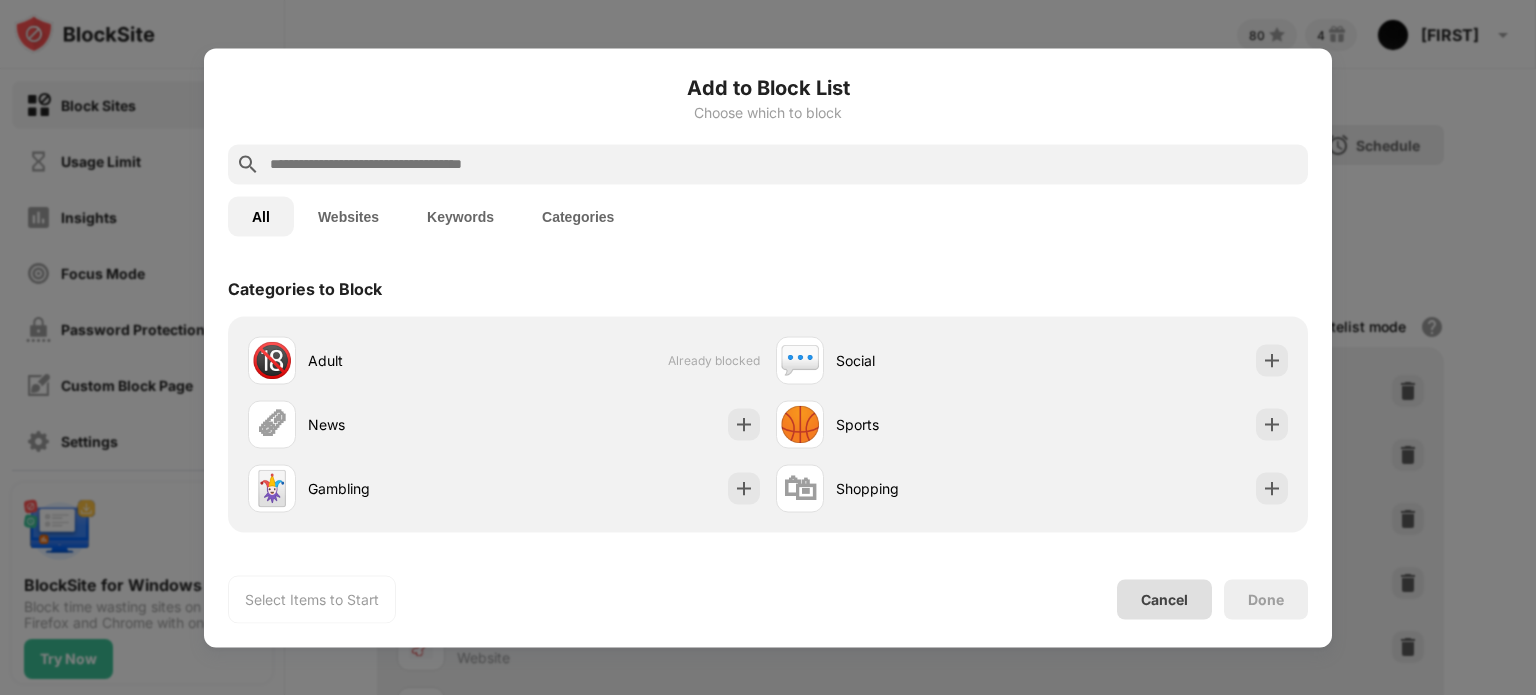 click on "Cancel" at bounding box center [1164, 599] 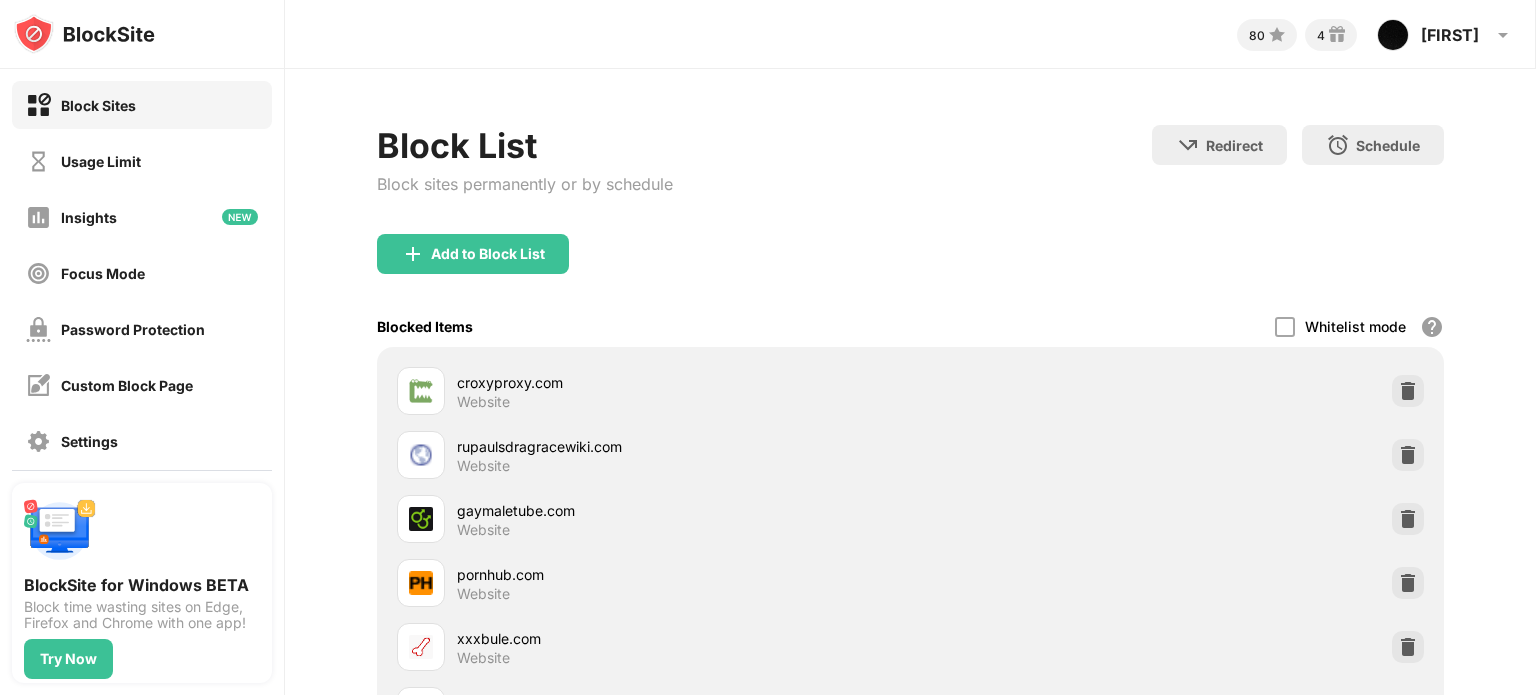 scroll, scrollTop: 421, scrollLeft: 0, axis: vertical 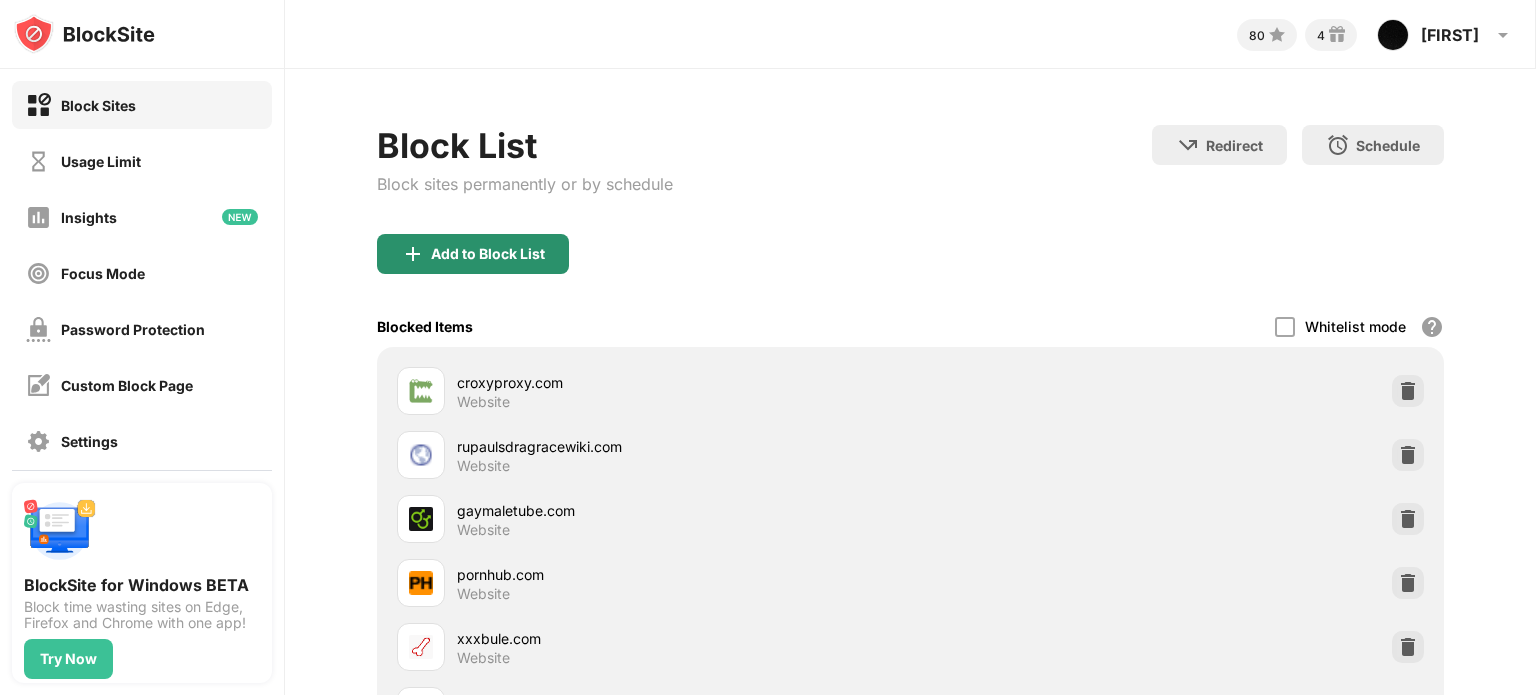 click on "Add to Block List" at bounding box center [473, 254] 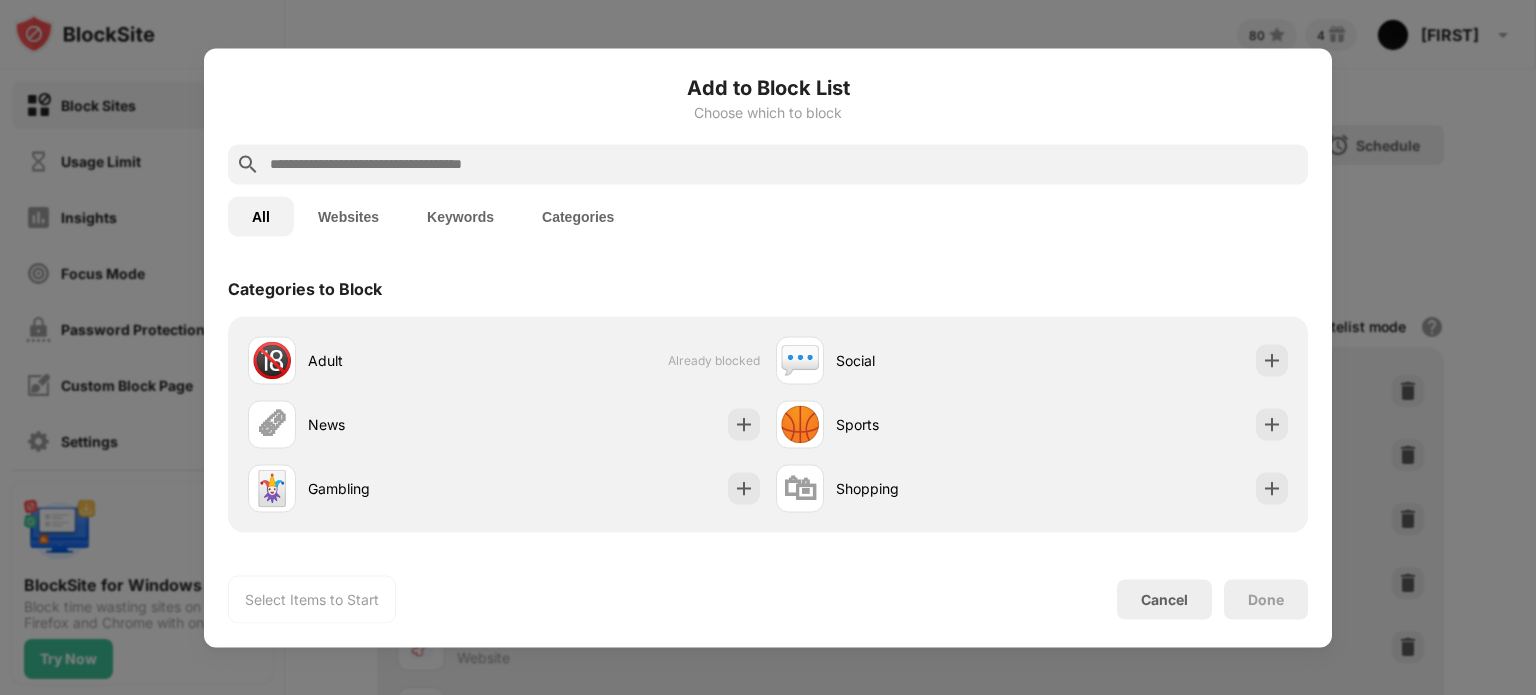 click at bounding box center [784, 164] 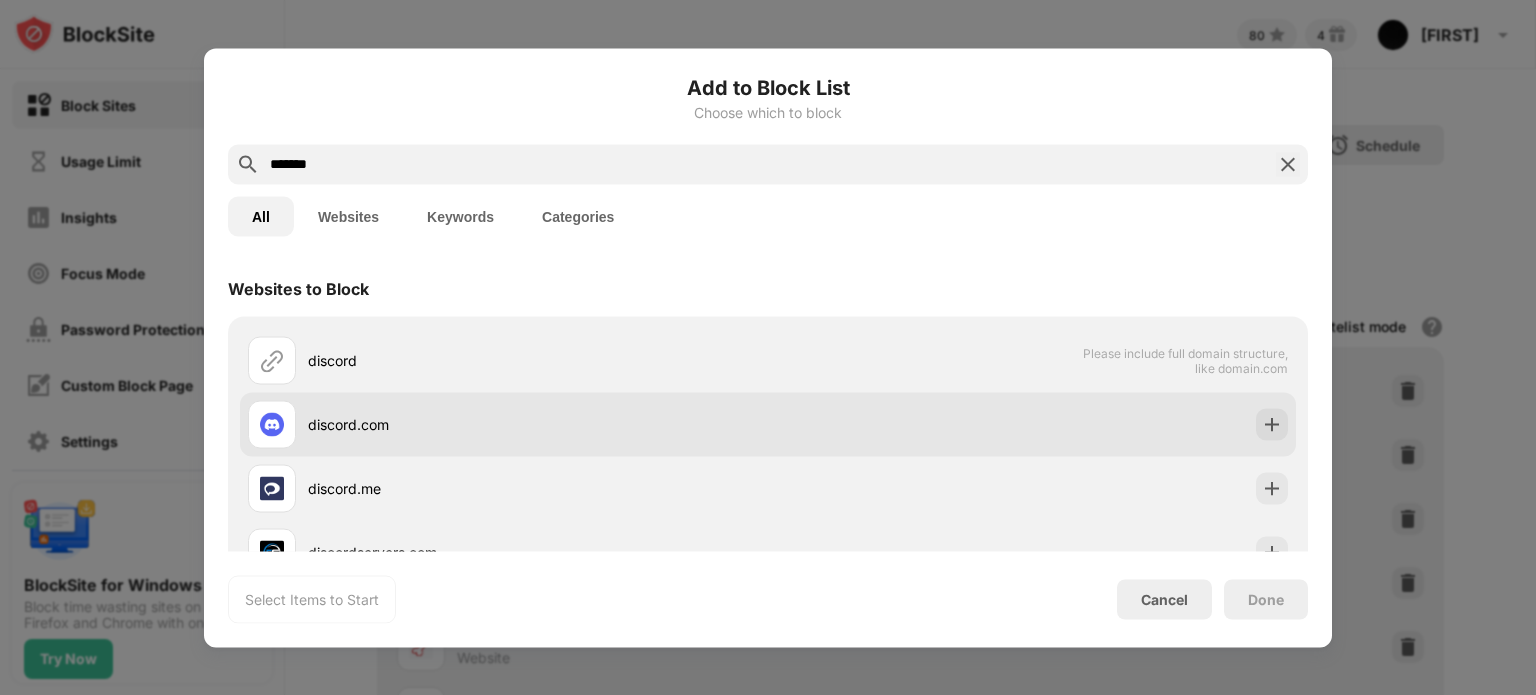 type on "*******" 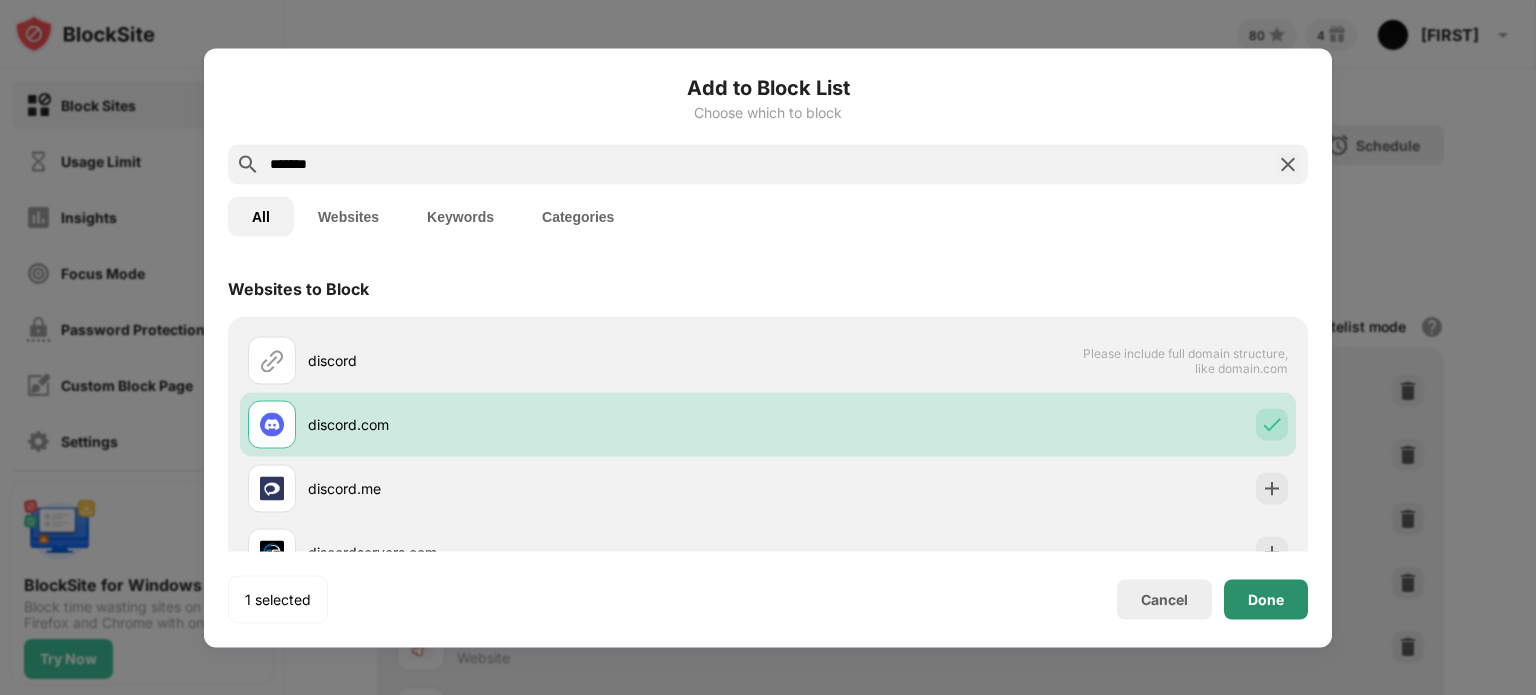 click on "Done" at bounding box center (1266, 599) 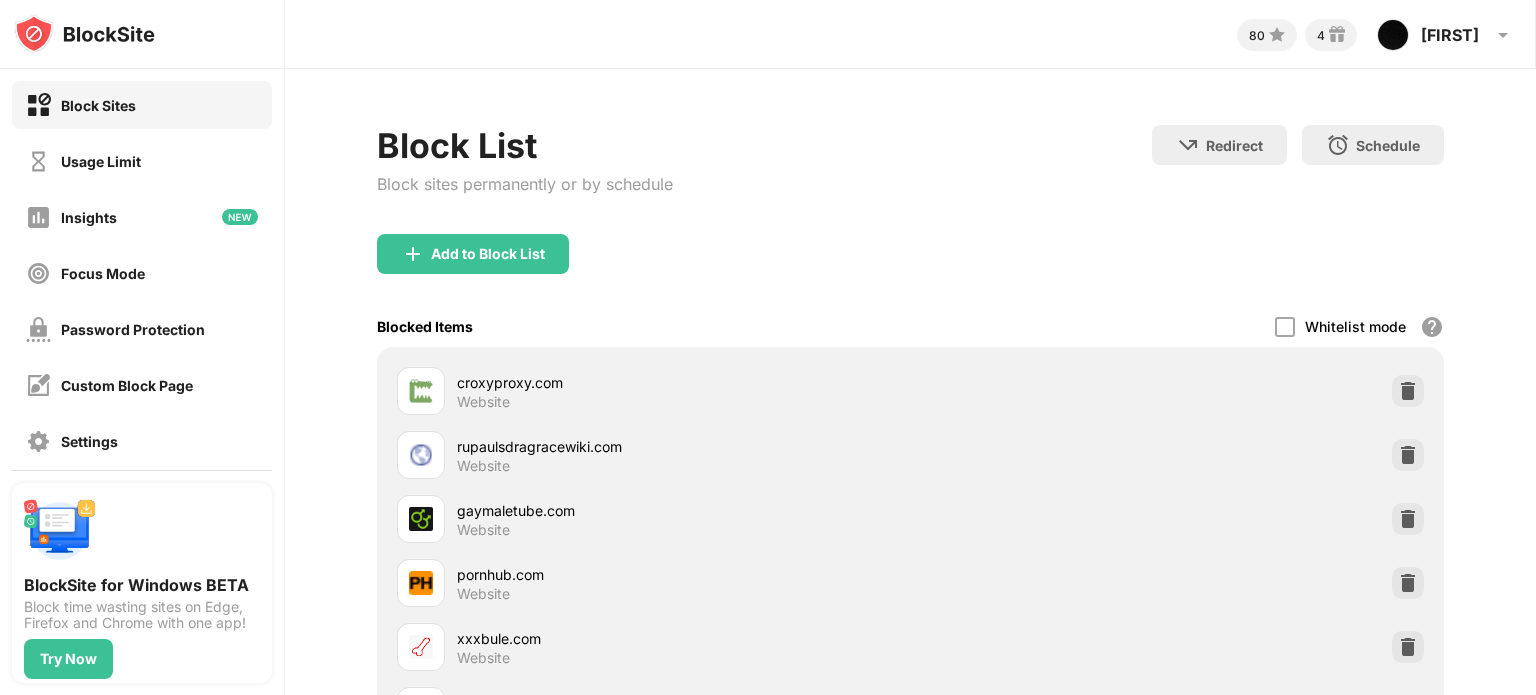 scroll, scrollTop: 485, scrollLeft: 0, axis: vertical 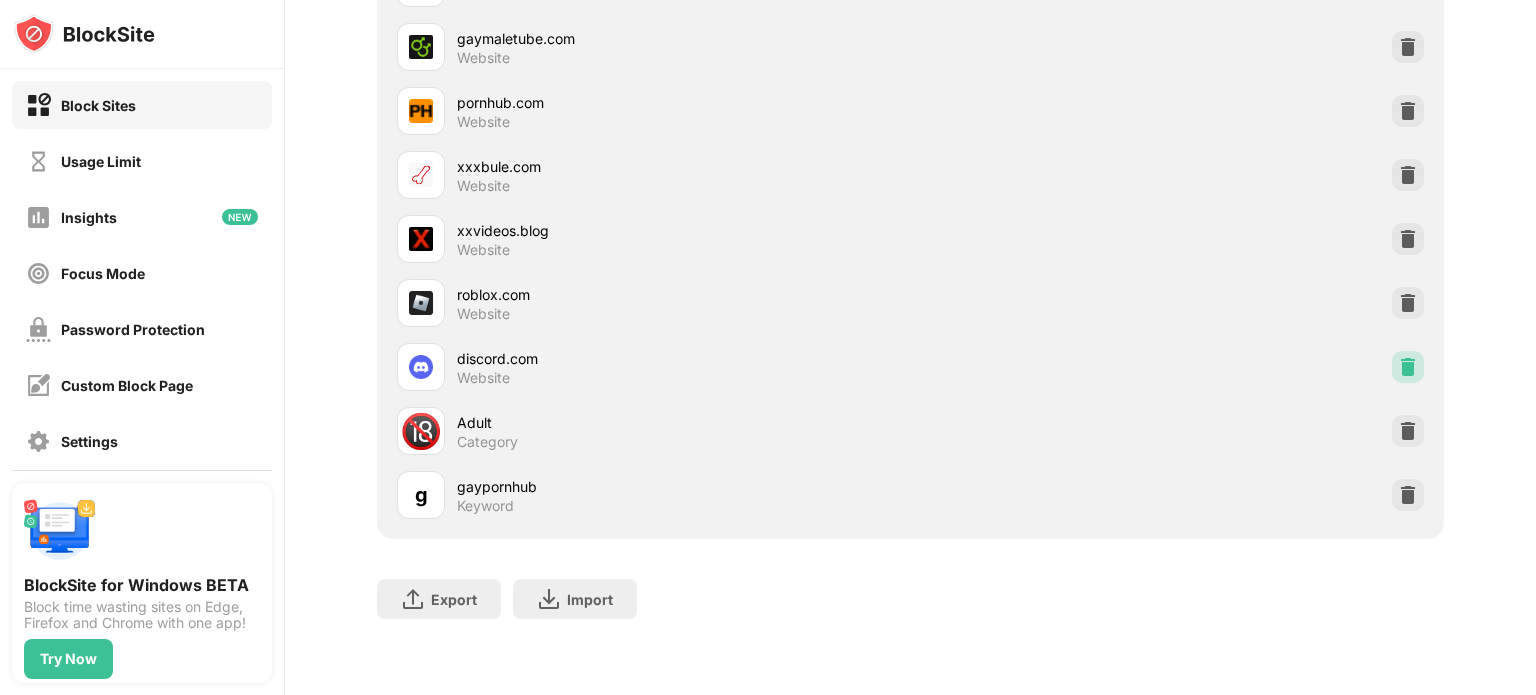 click at bounding box center [1408, 367] 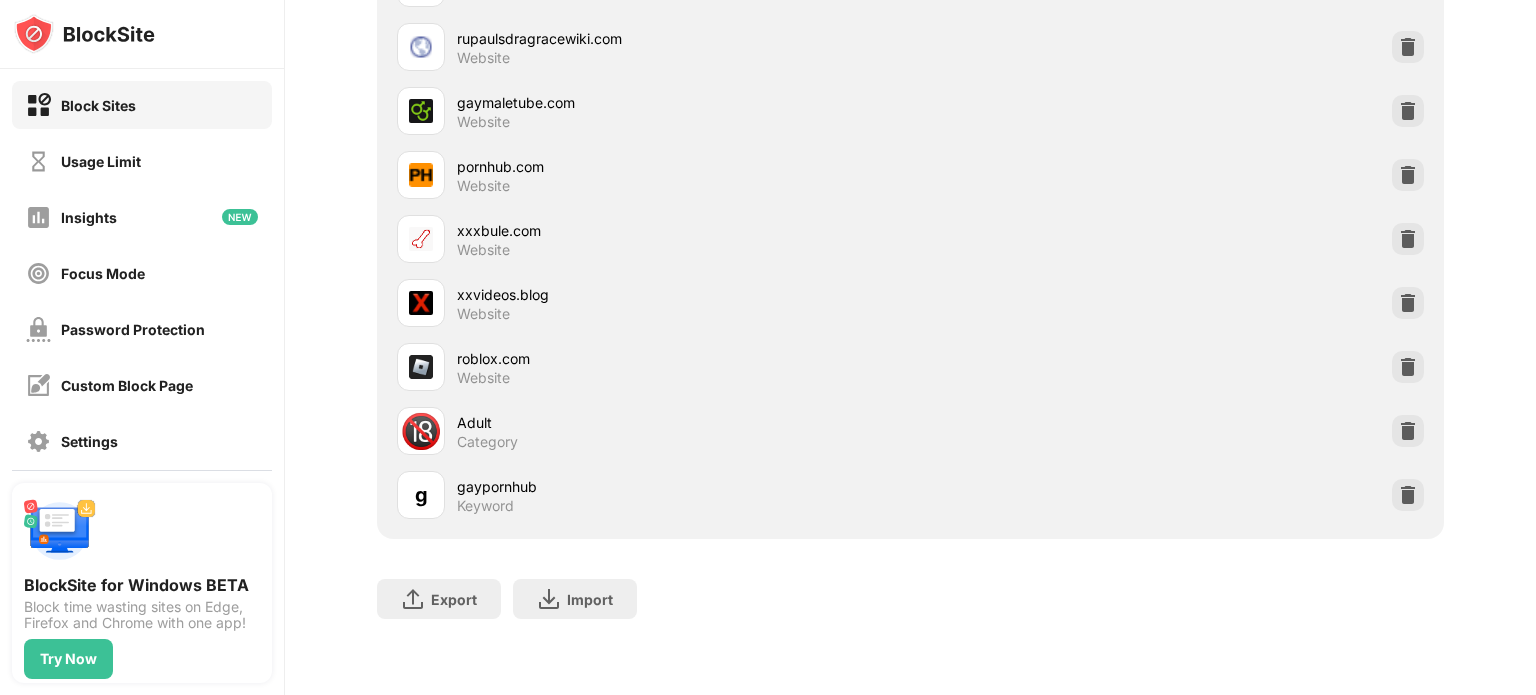 scroll, scrollTop: 0, scrollLeft: 0, axis: both 